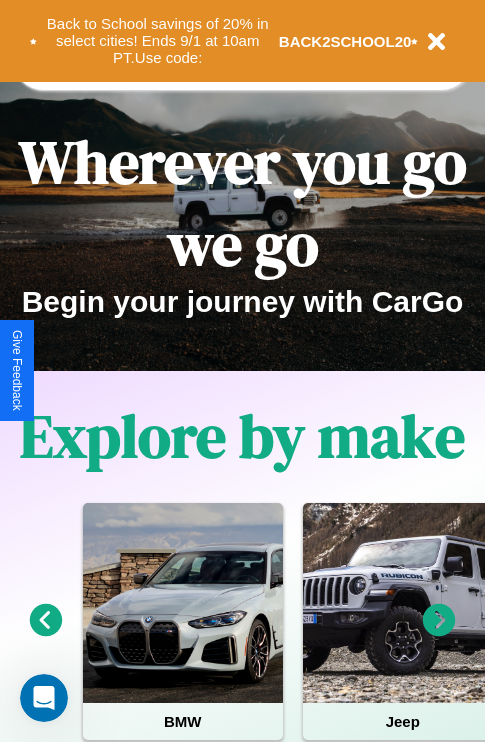 scroll, scrollTop: 308, scrollLeft: 0, axis: vertical 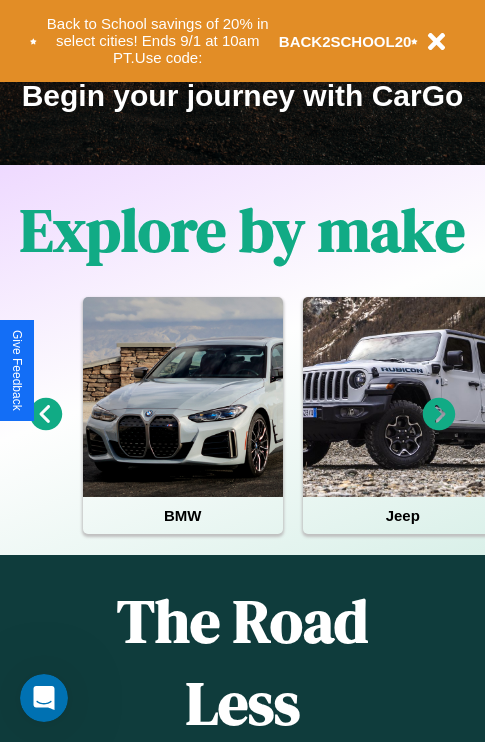click 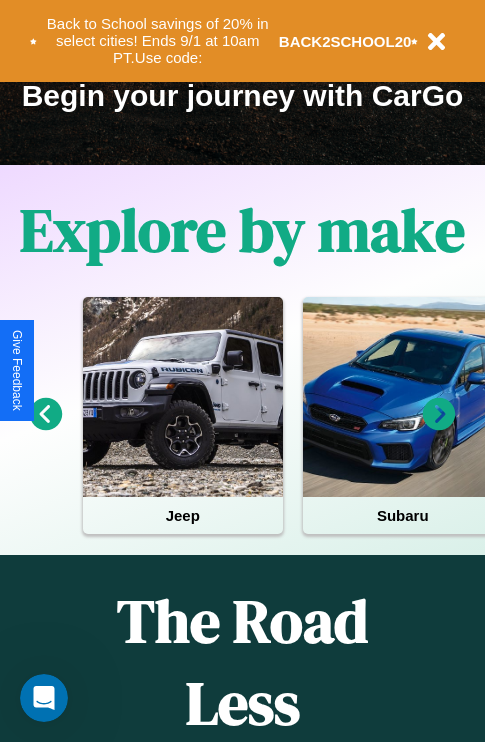 click 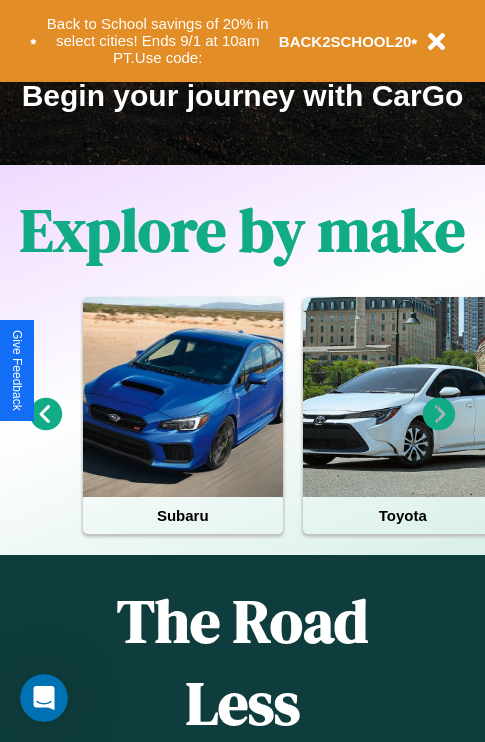 click 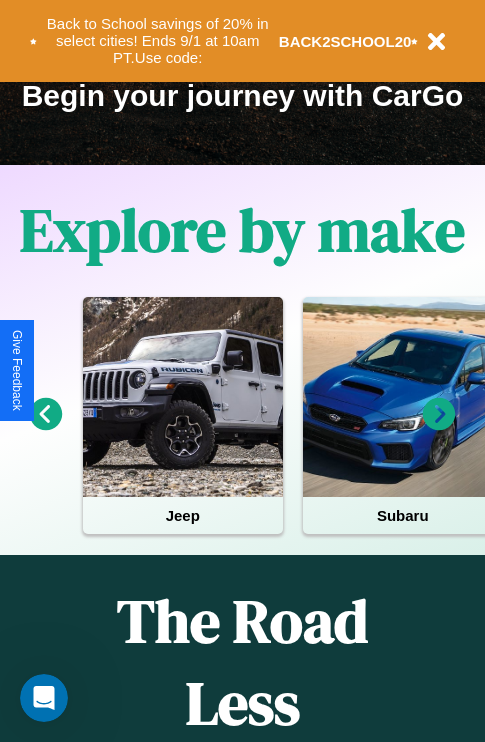 click 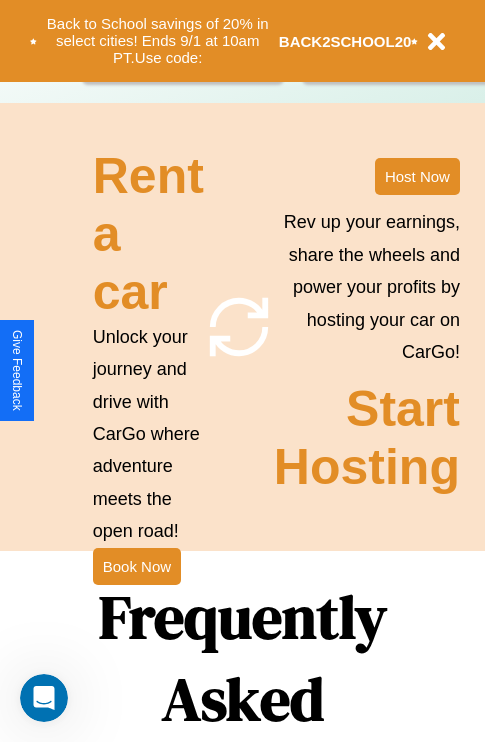 scroll, scrollTop: 1947, scrollLeft: 0, axis: vertical 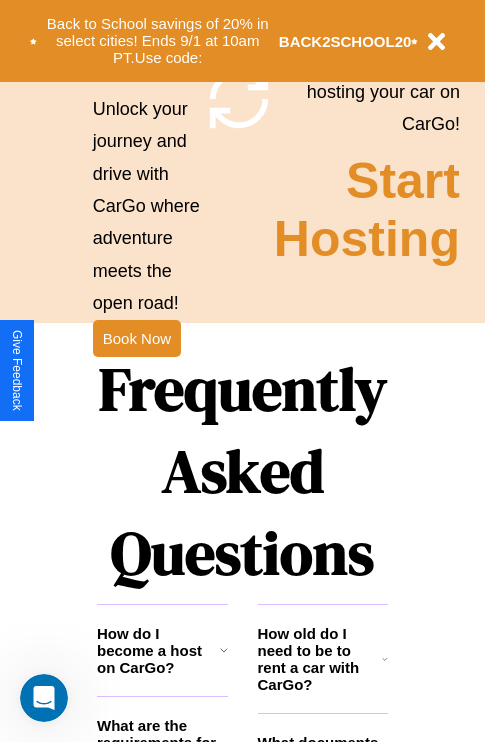 click on "Frequently Asked Questions" at bounding box center [242, 471] 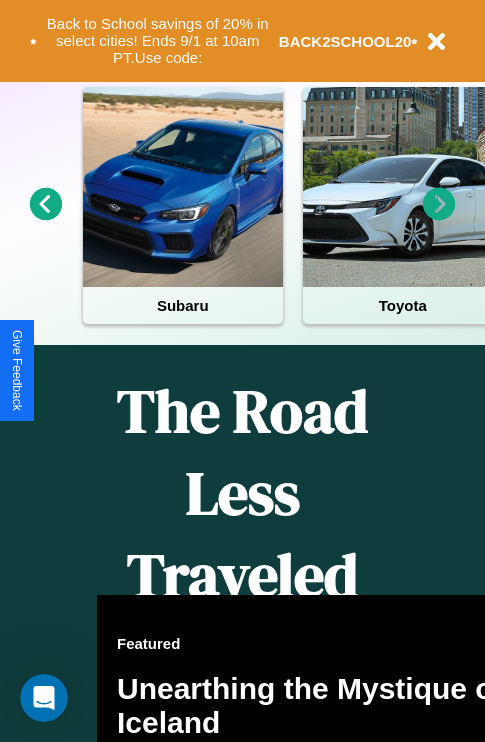 scroll, scrollTop: 0, scrollLeft: 0, axis: both 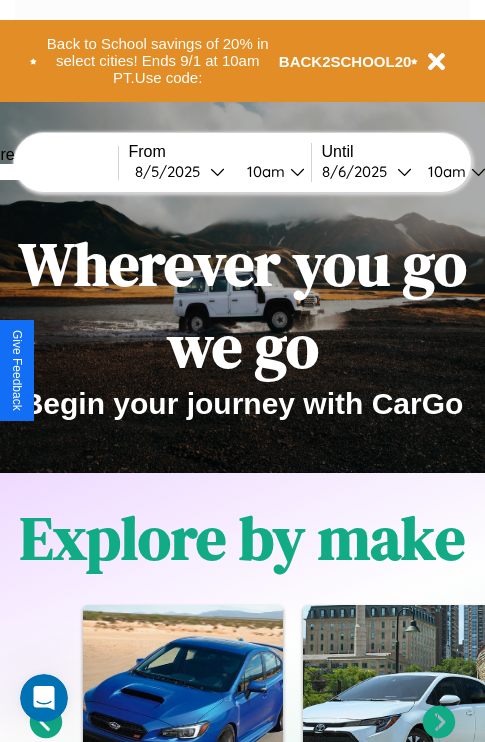 click at bounding box center (43, 172) 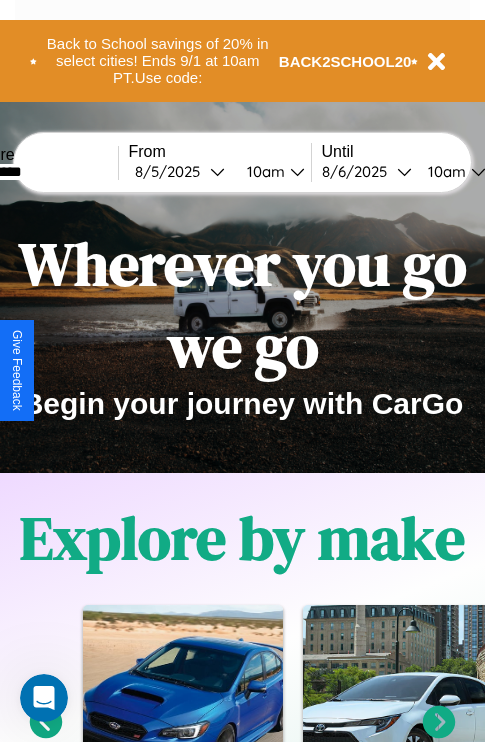 type on "*********" 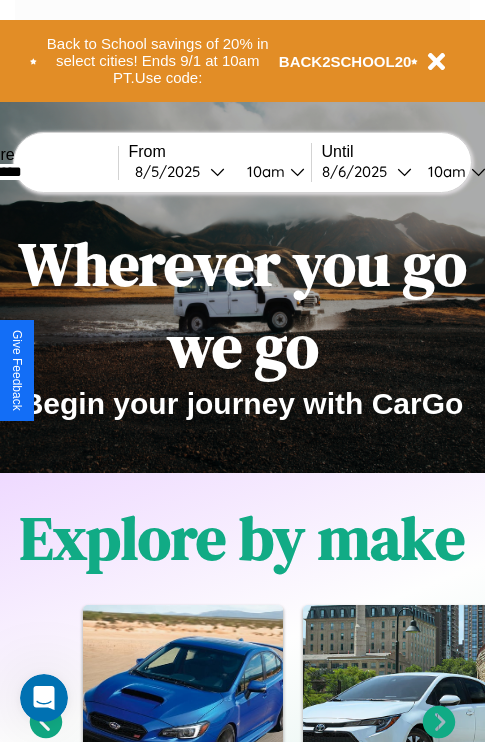 click on "8 / 5 / 2025" at bounding box center (172, 171) 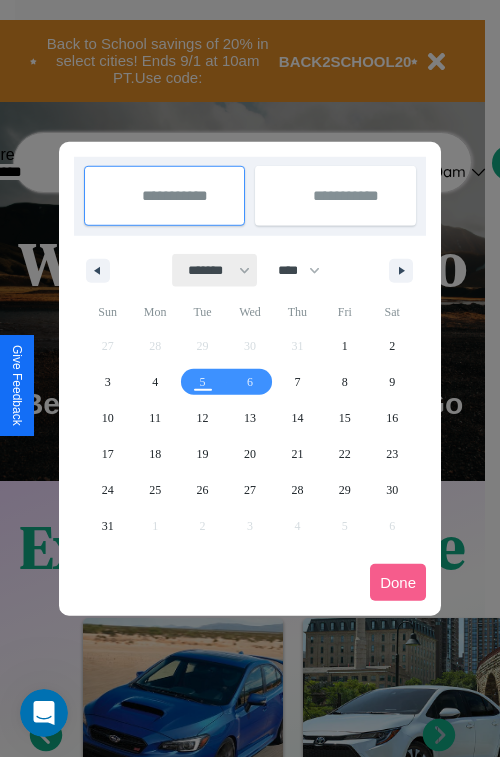 click on "******* ******** ***** ***** *** **** **** ****** ********* ******* ******** ********" at bounding box center (215, 270) 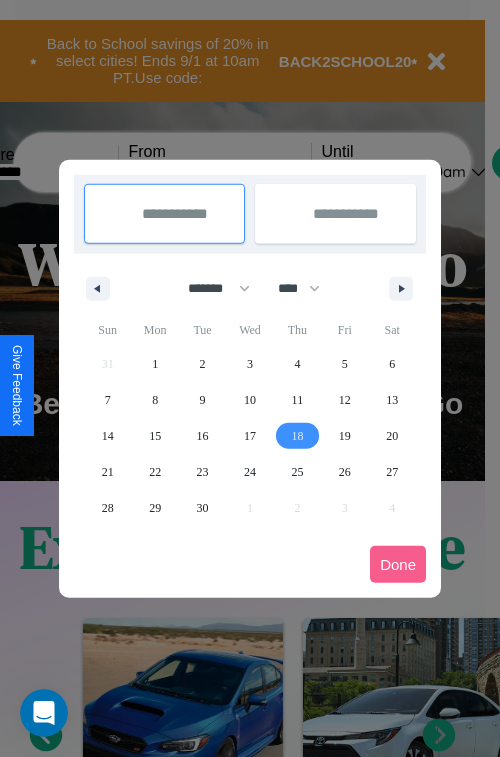 click on "18" at bounding box center [297, 436] 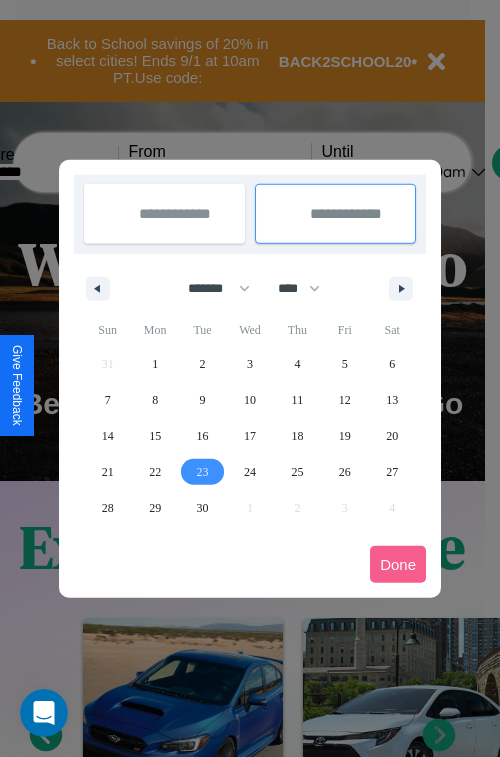 click on "23" at bounding box center (203, 472) 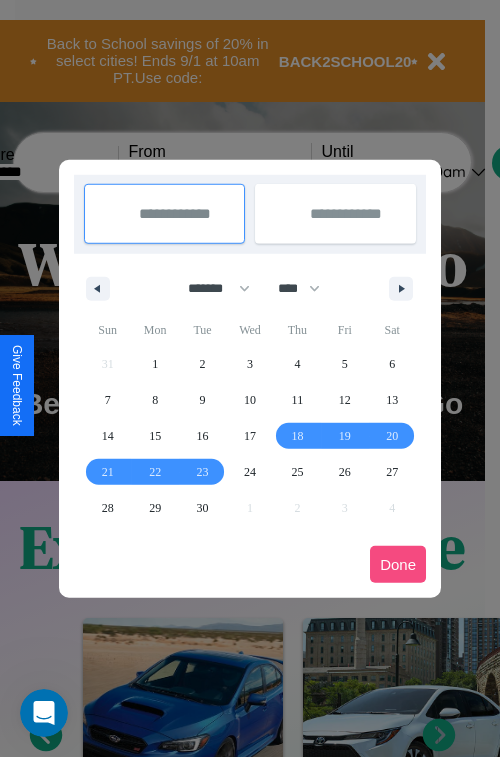 click on "Done" at bounding box center (398, 564) 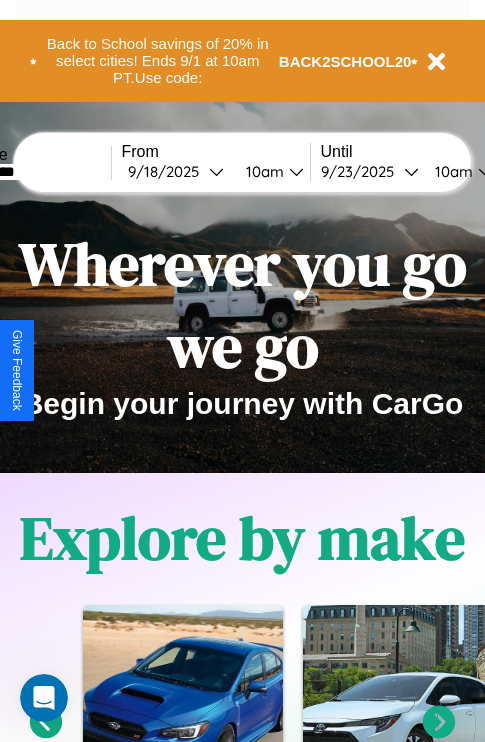 scroll, scrollTop: 0, scrollLeft: 75, axis: horizontal 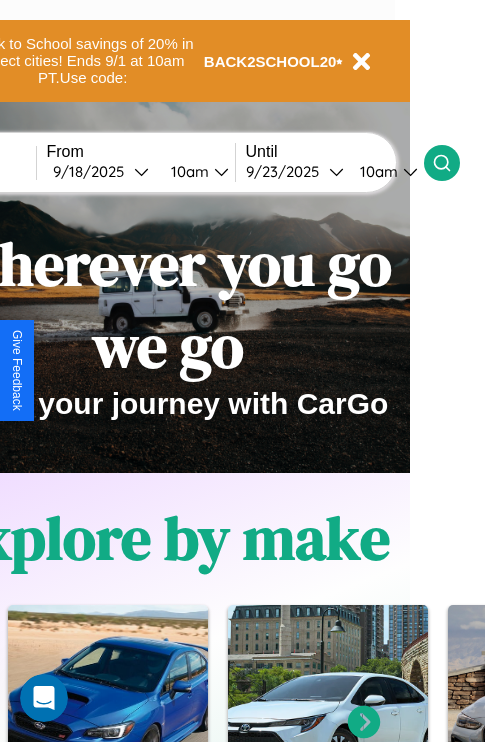 click 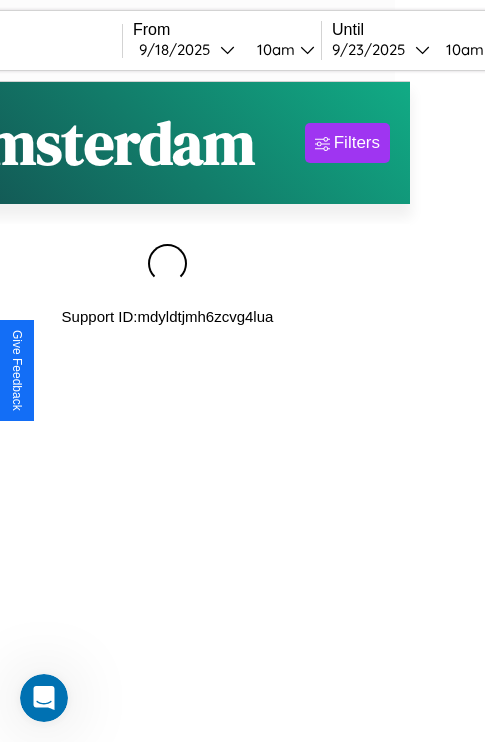 scroll, scrollTop: 0, scrollLeft: 0, axis: both 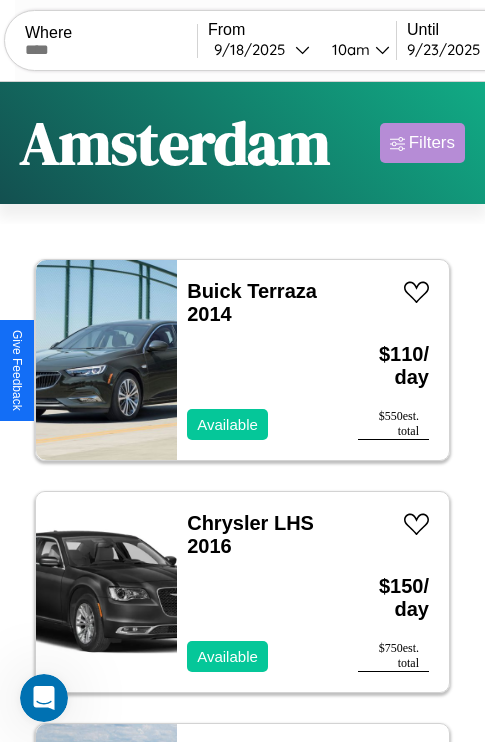 click on "Filters" at bounding box center [432, 143] 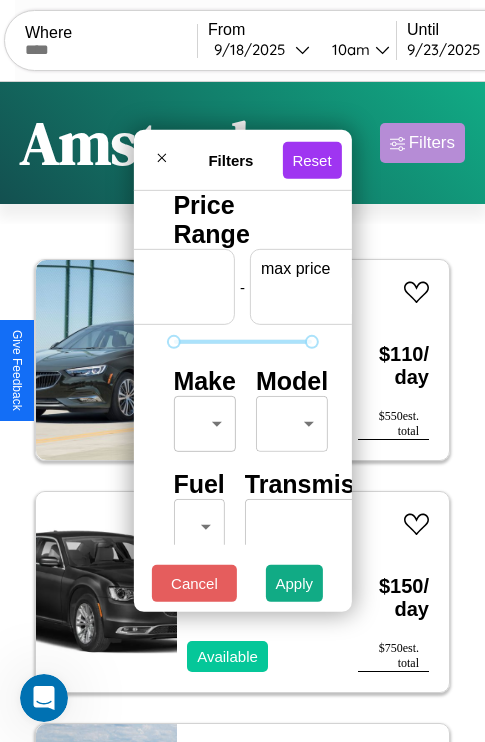 scroll, scrollTop: 0, scrollLeft: 124, axis: horizontal 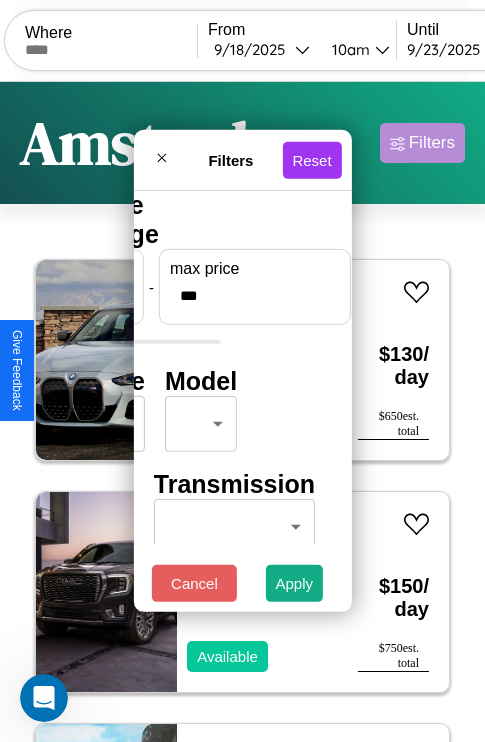type on "***" 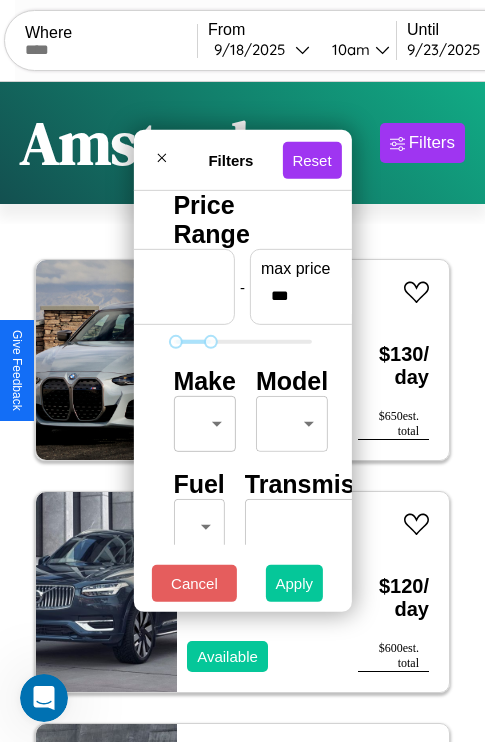 type on "*" 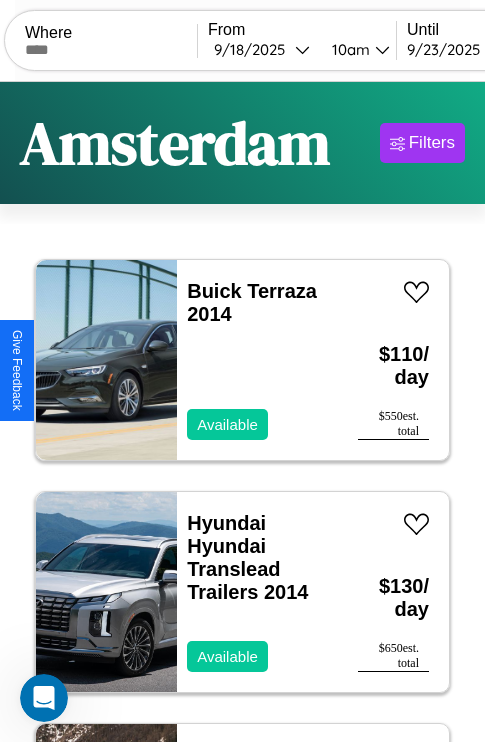 scroll, scrollTop: 0, scrollLeft: 0, axis: both 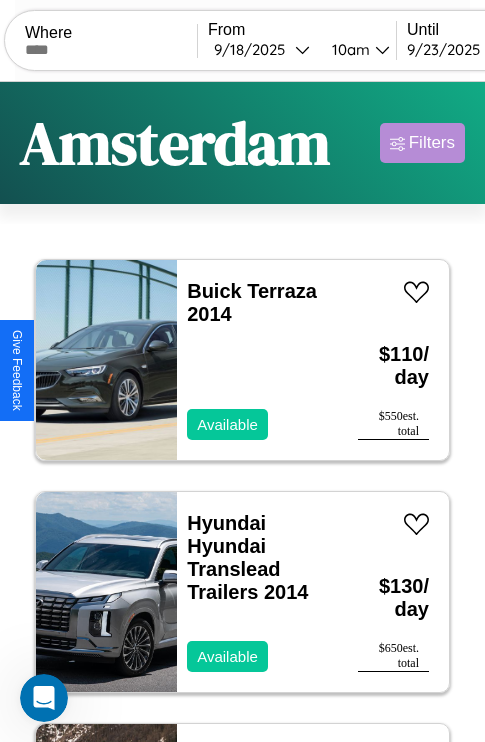 click on "Filters" at bounding box center [432, 143] 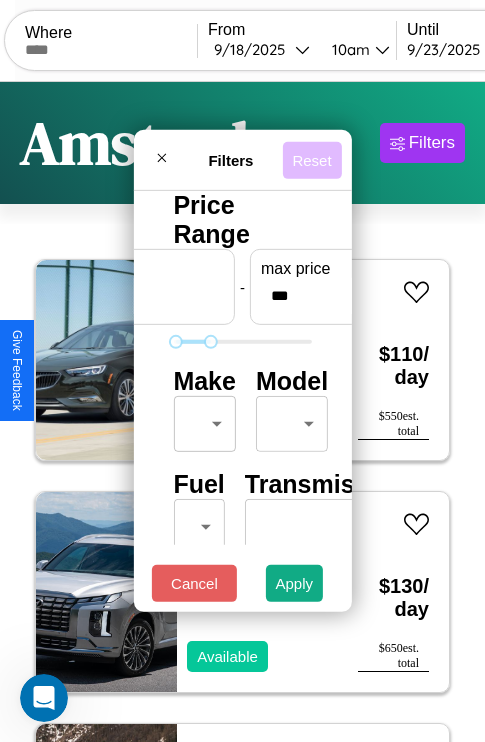 click on "Reset" at bounding box center (311, 159) 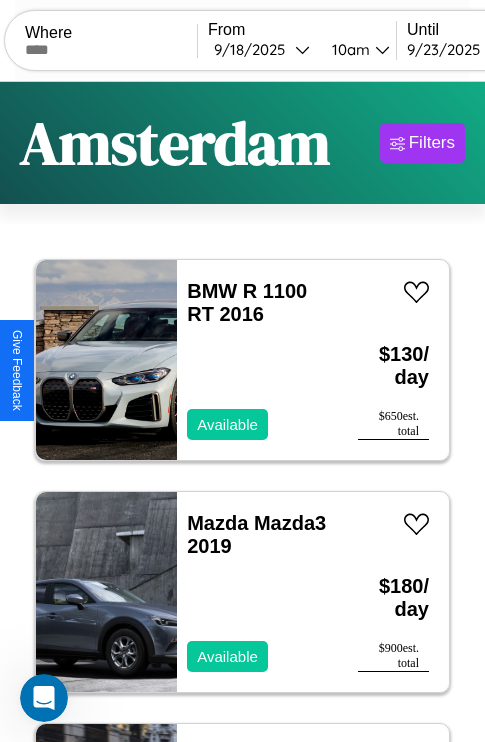 scroll, scrollTop: 89, scrollLeft: 0, axis: vertical 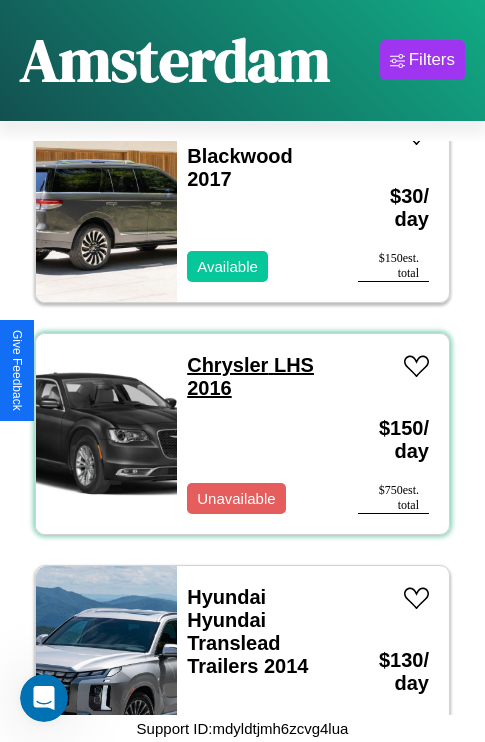 click on "Chrysler   LHS   2016" at bounding box center (250, 376) 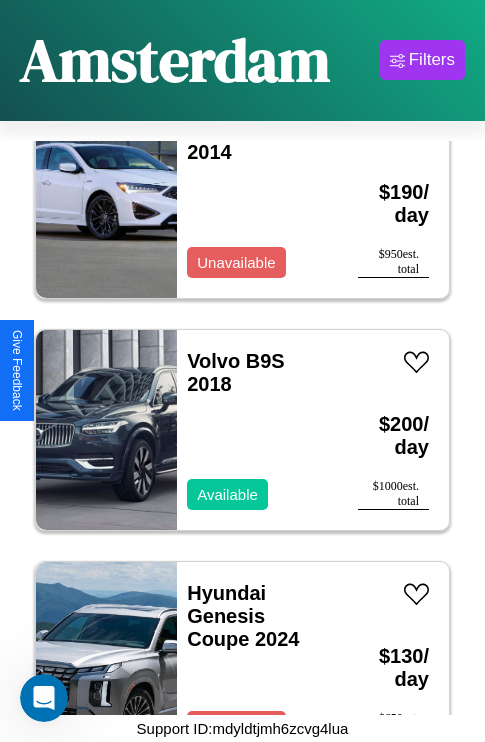 scroll, scrollTop: 1467, scrollLeft: 0, axis: vertical 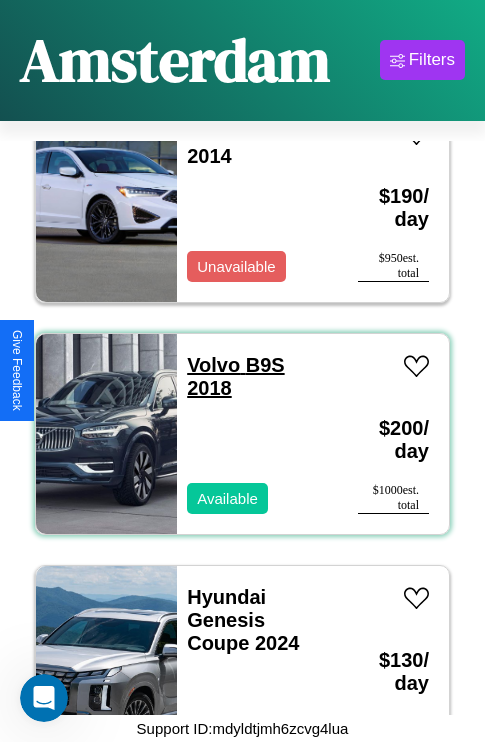 click on "Volvo   B9S   2018" at bounding box center [235, 376] 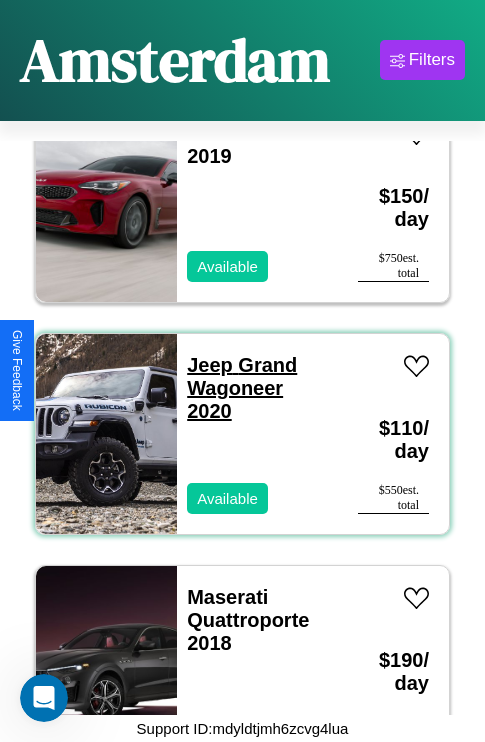 click on "Jeep   Grand Wagoneer   2020" at bounding box center [242, 388] 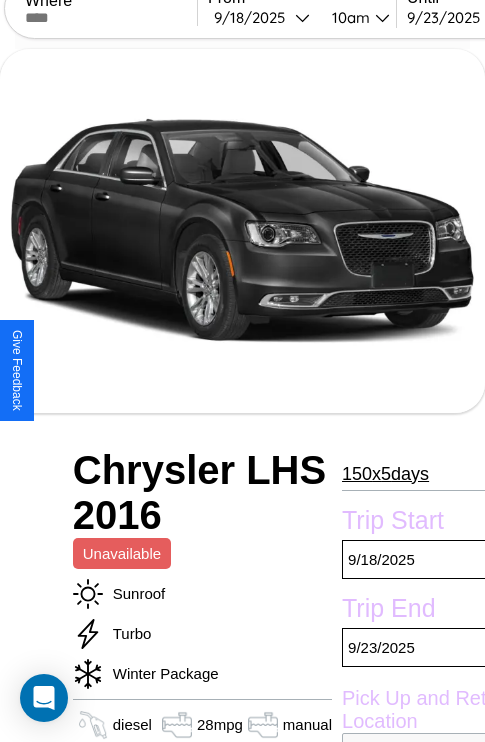 scroll, scrollTop: 976, scrollLeft: 0, axis: vertical 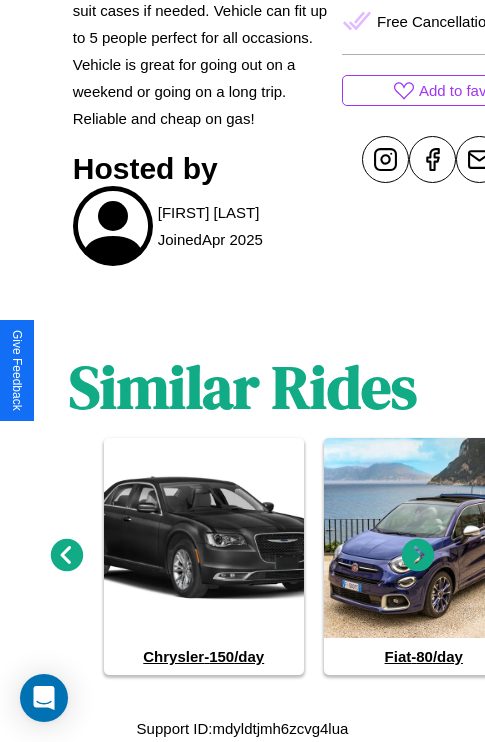 click 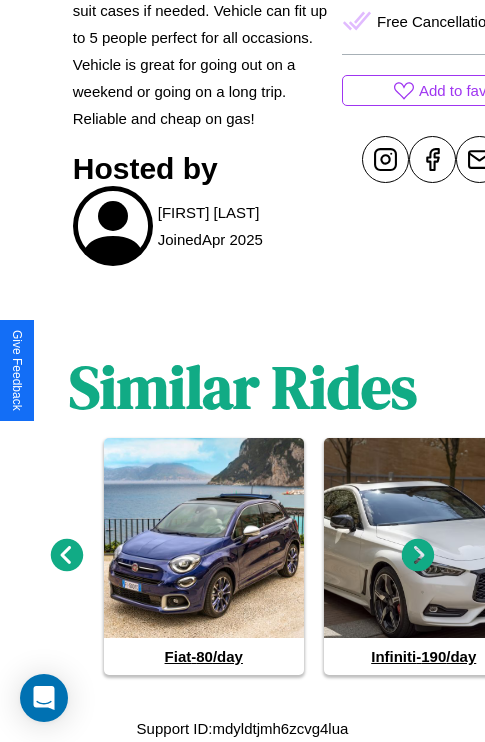click 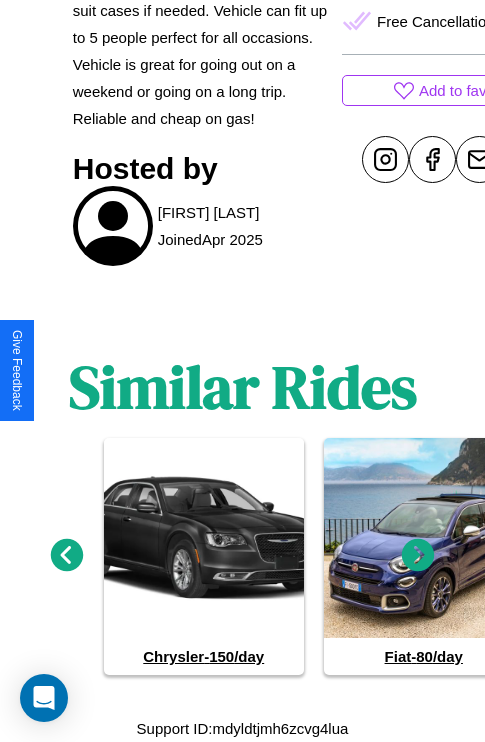 click 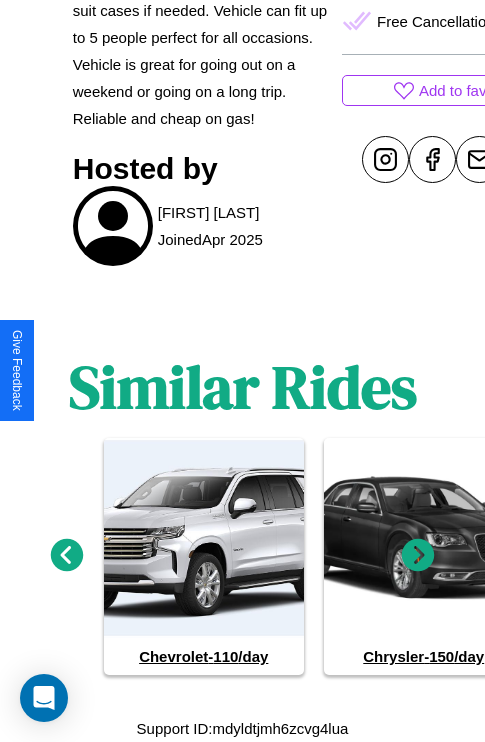 click 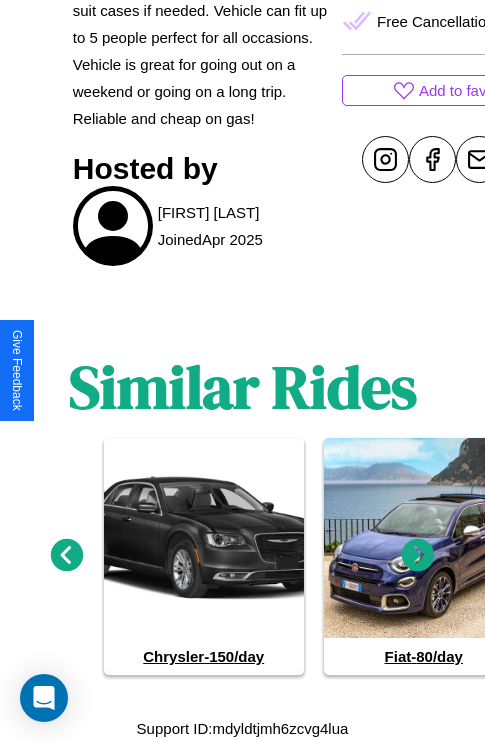 scroll, scrollTop: 765, scrollLeft: 52, axis: both 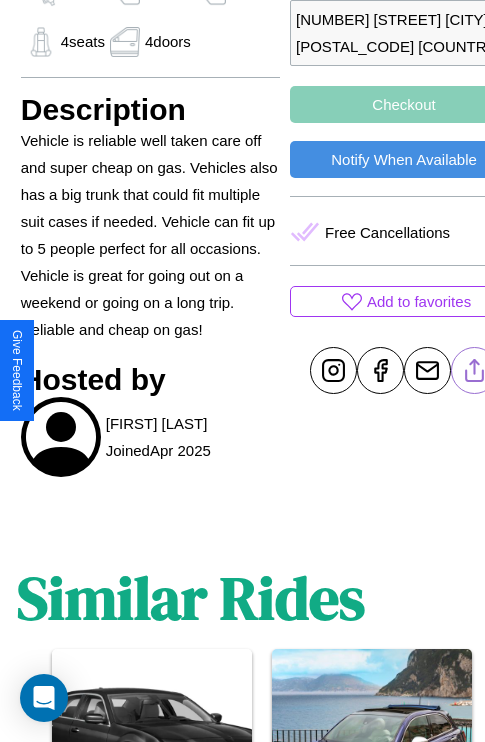 click 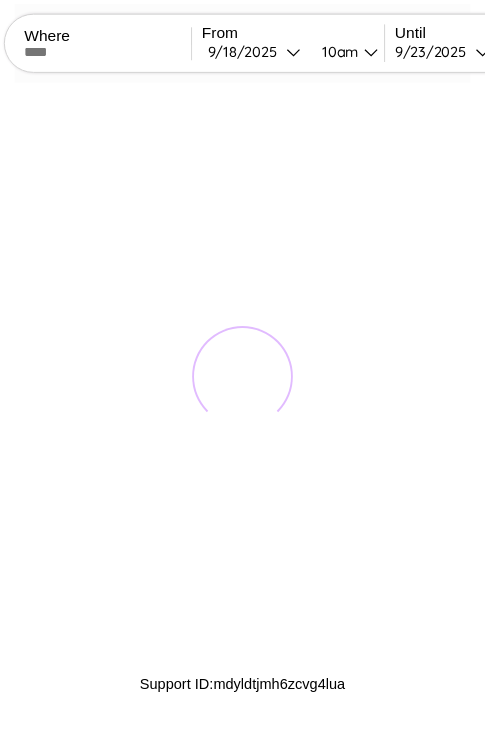 scroll, scrollTop: 0, scrollLeft: 0, axis: both 